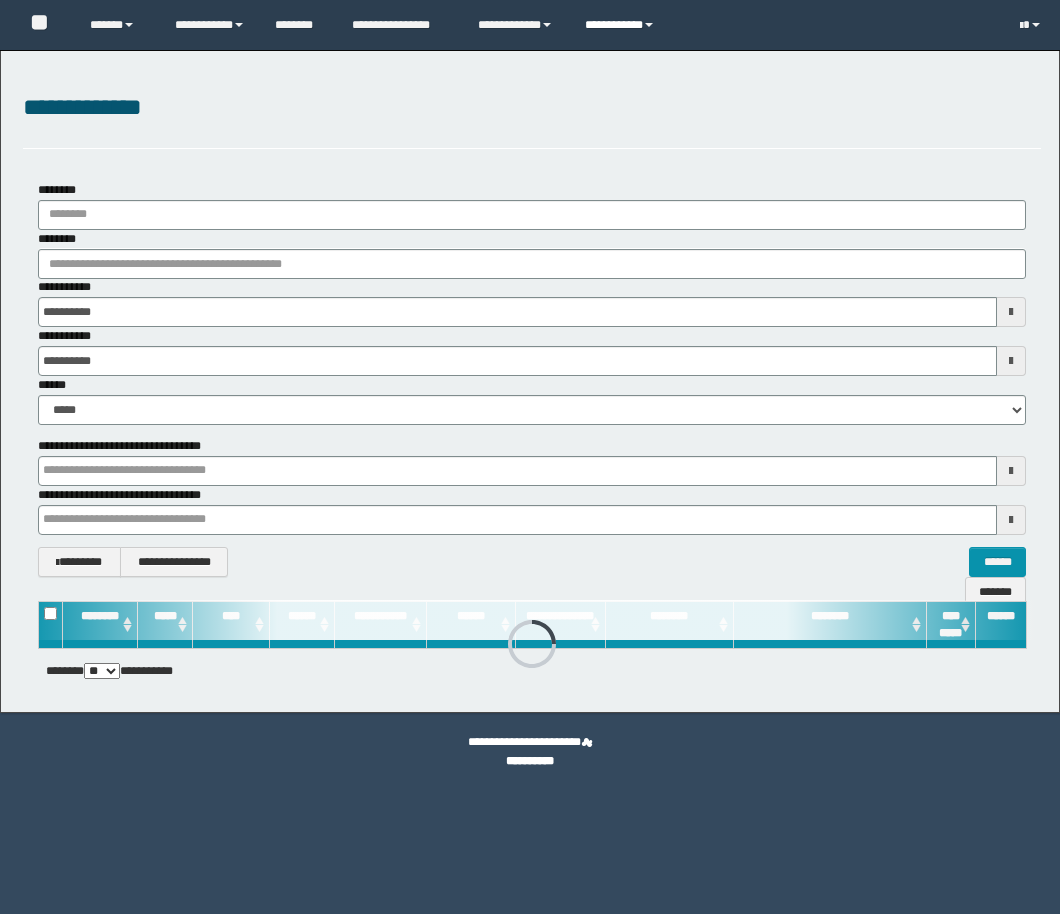 scroll, scrollTop: 0, scrollLeft: 0, axis: both 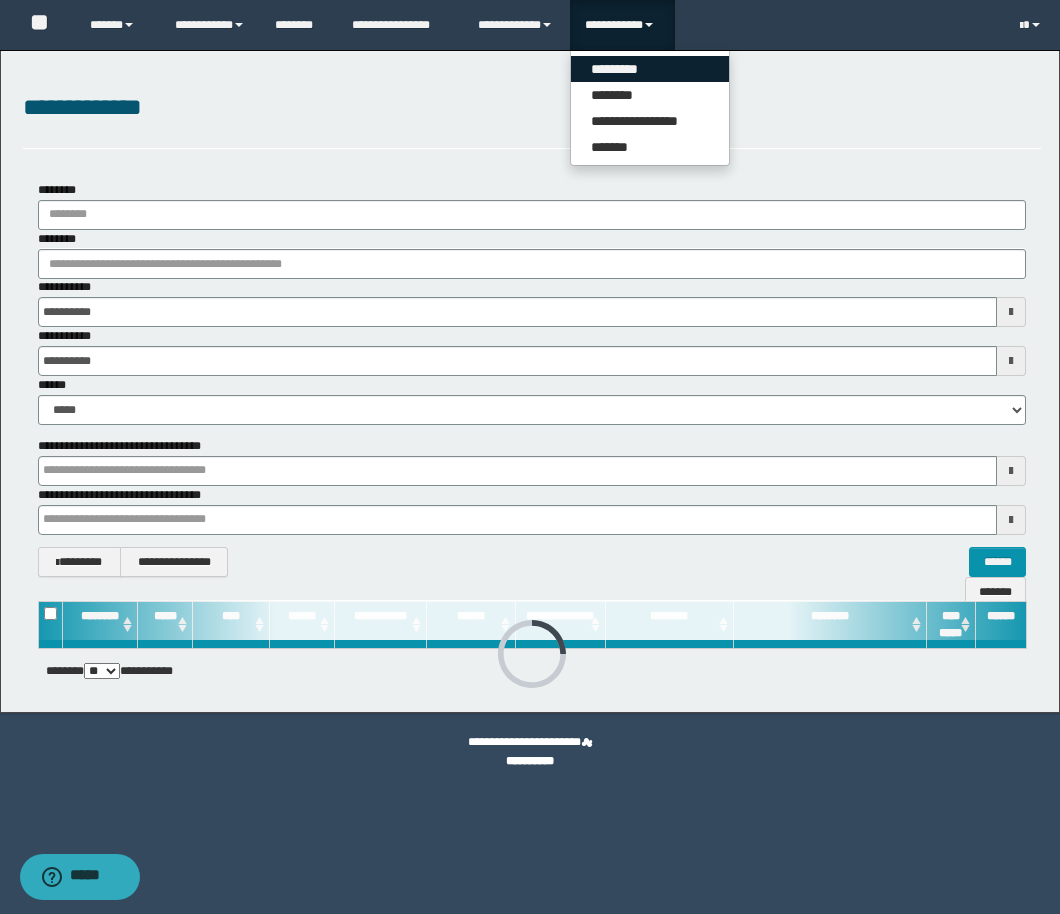 click on "*********" at bounding box center (650, 69) 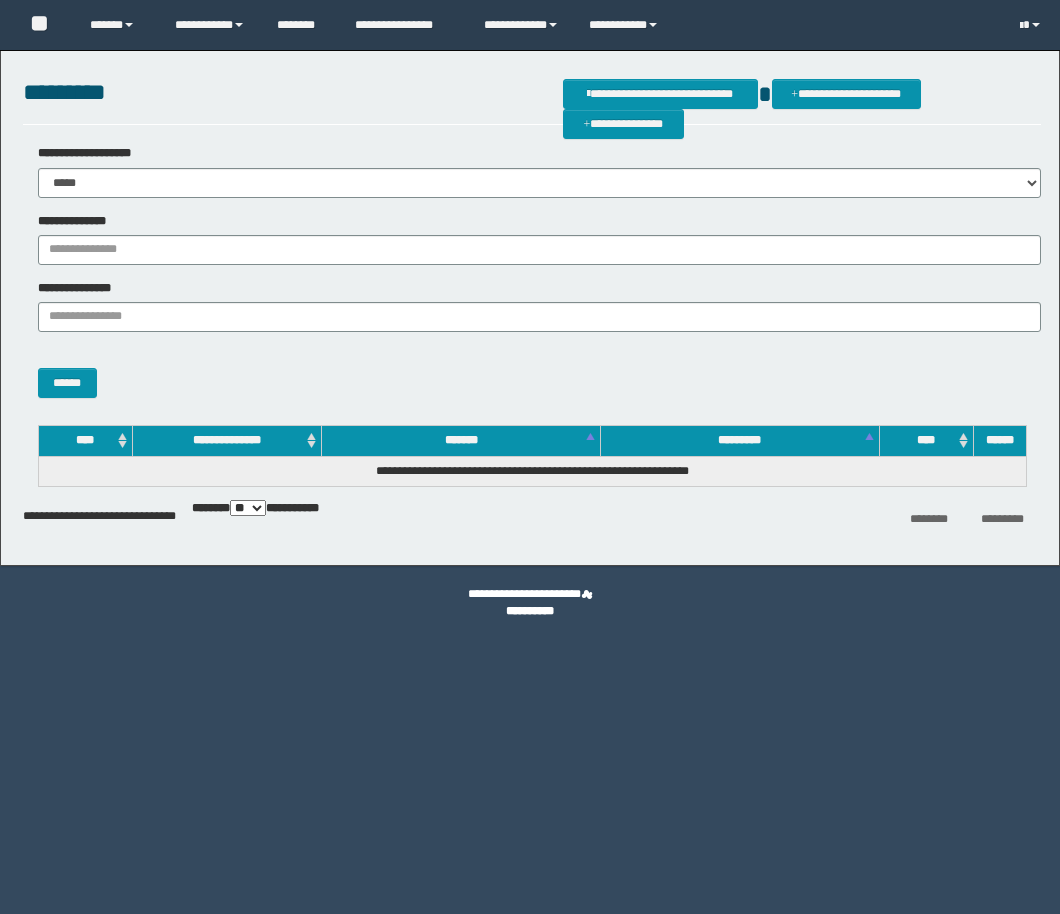 scroll, scrollTop: 0, scrollLeft: 0, axis: both 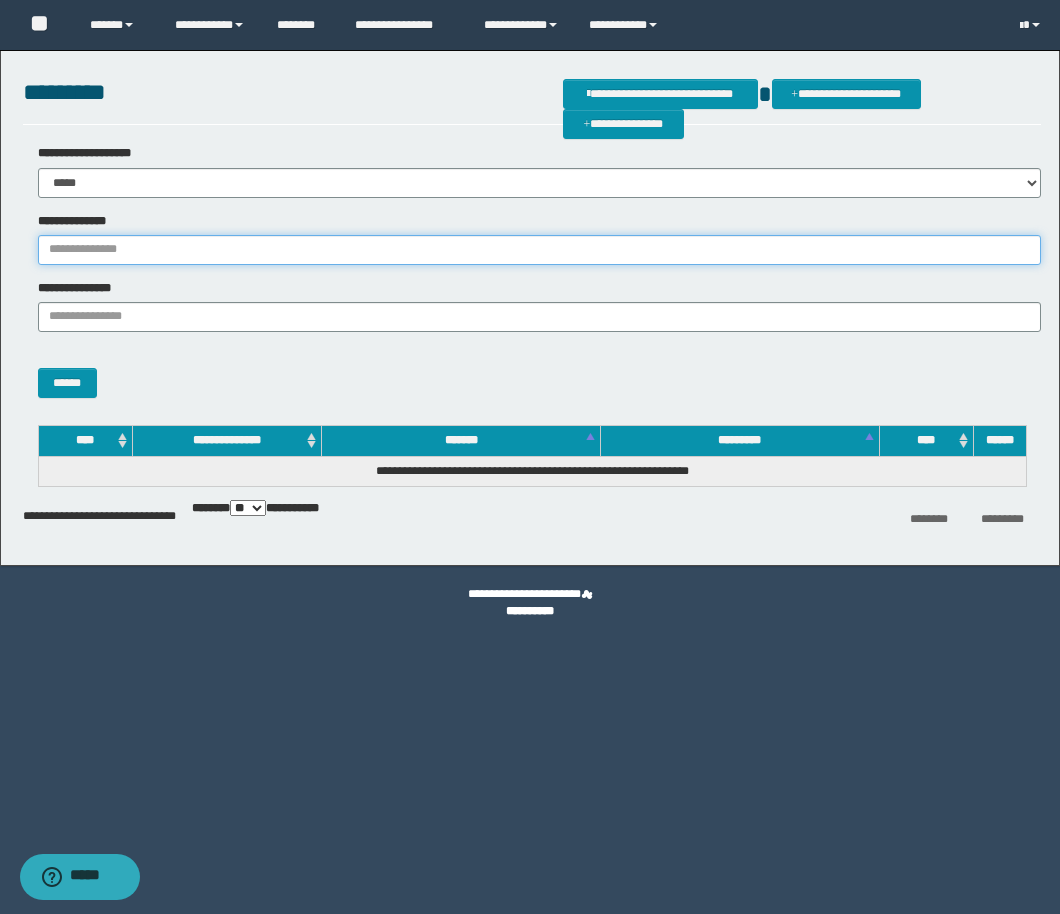 click on "**********" at bounding box center [539, 250] 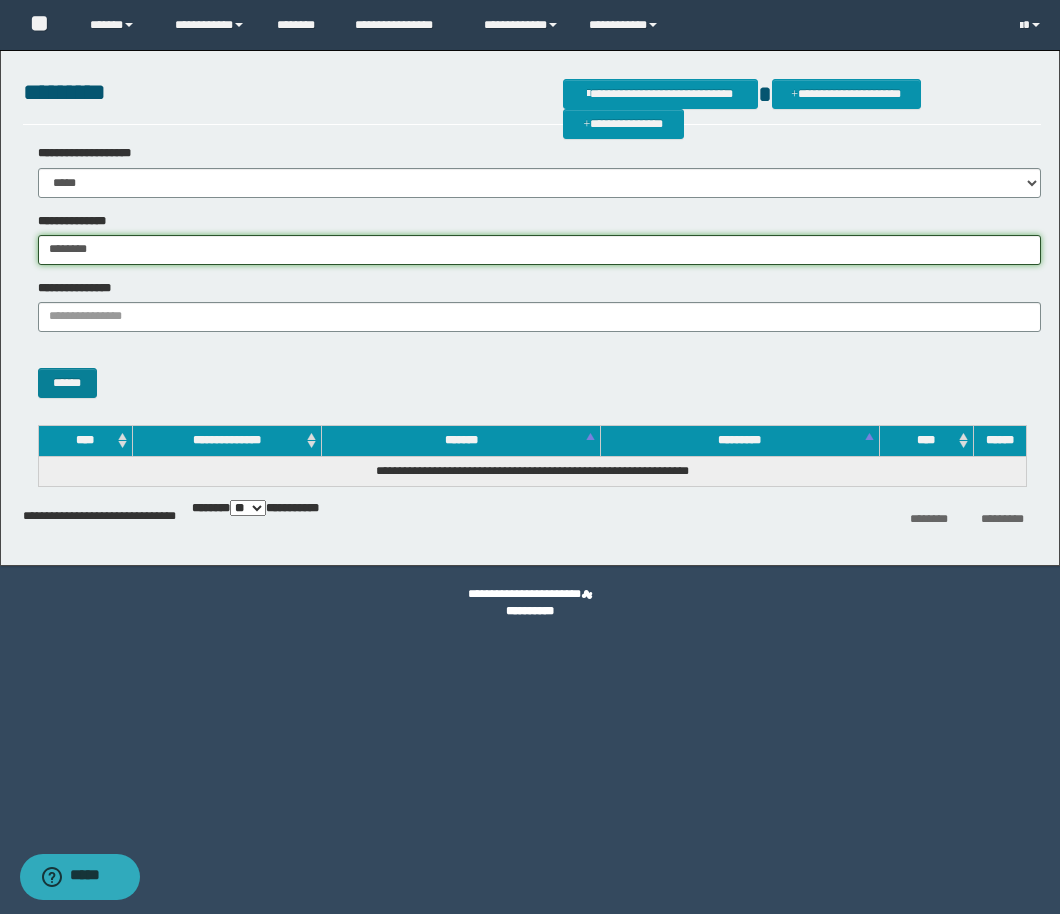 type on "********" 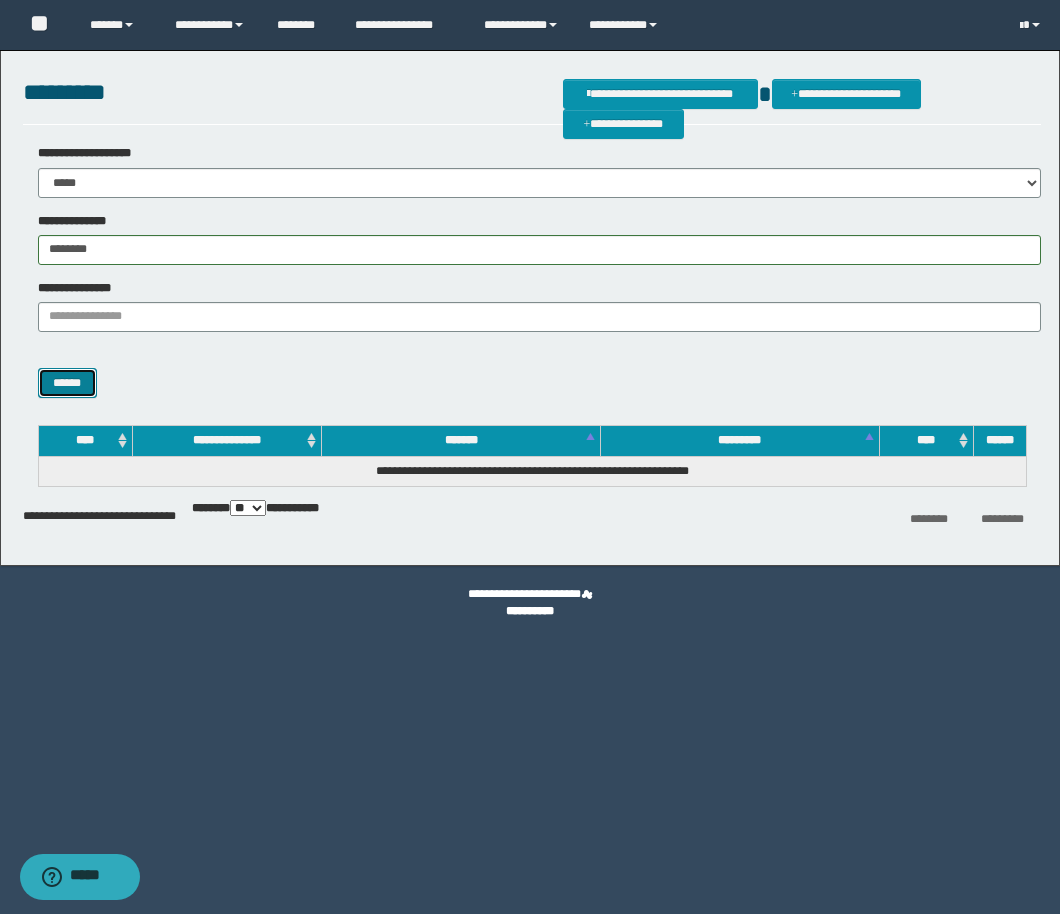 click on "******" at bounding box center (67, 383) 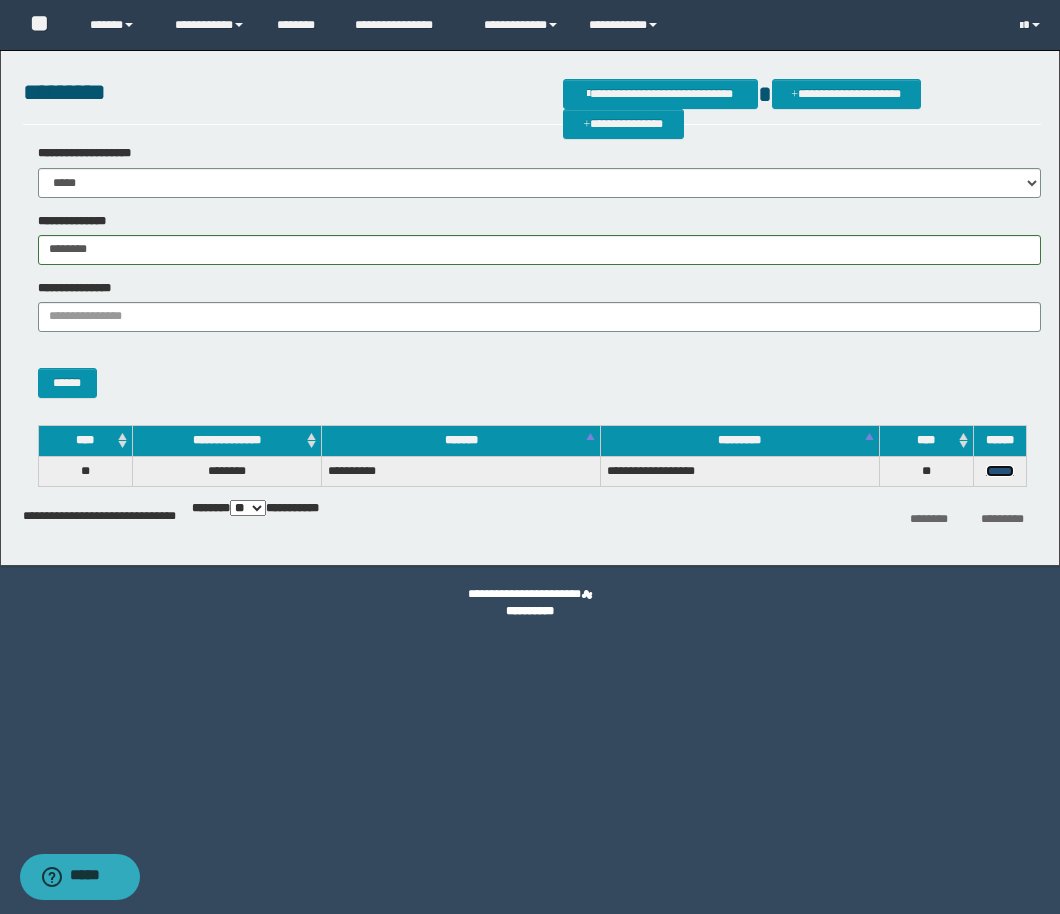 click on "******" at bounding box center (1000, 471) 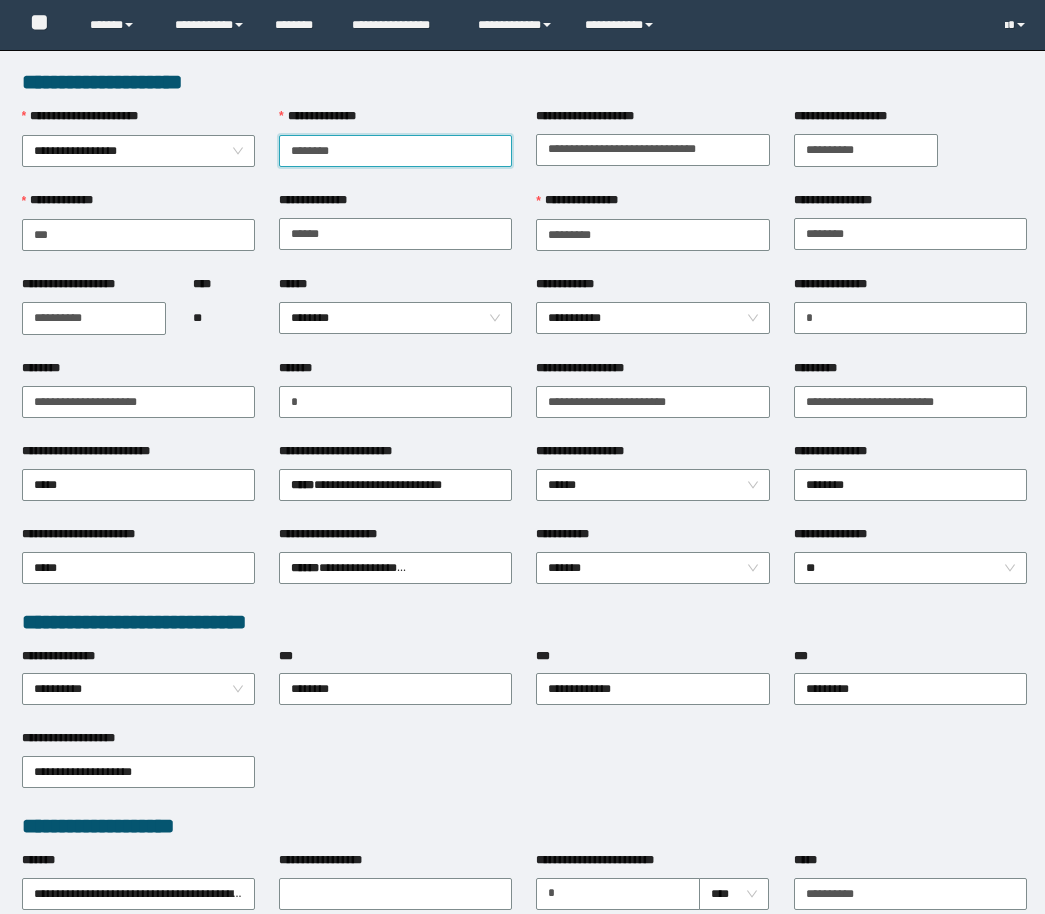 scroll, scrollTop: 0, scrollLeft: 0, axis: both 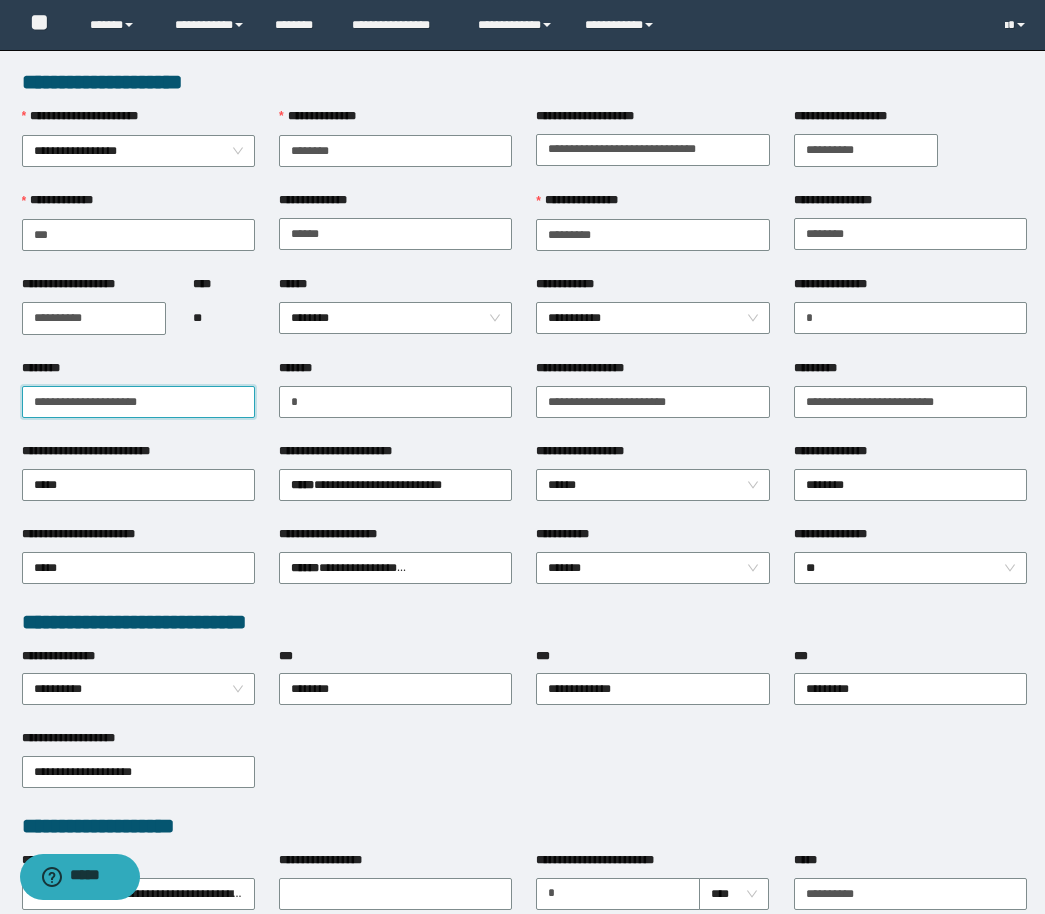 drag, startPoint x: 165, startPoint y: 398, endPoint x: -94, endPoint y: 398, distance: 259 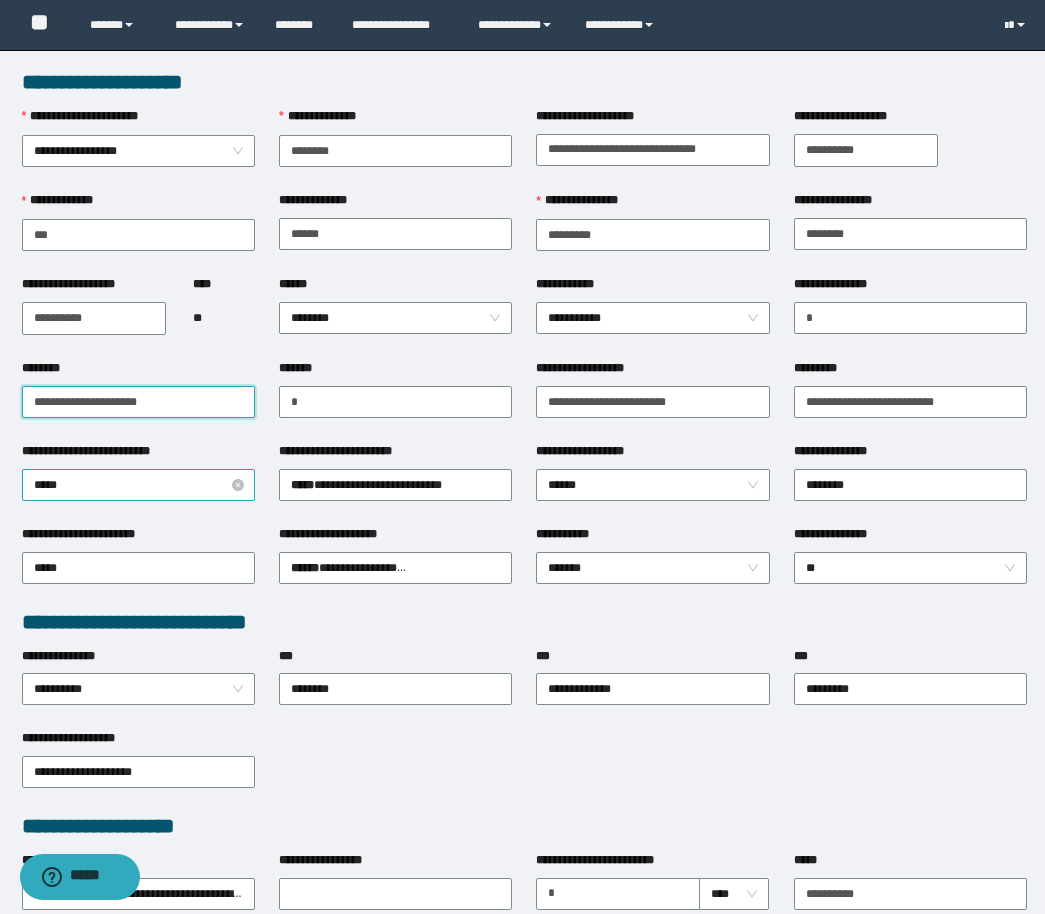 paste 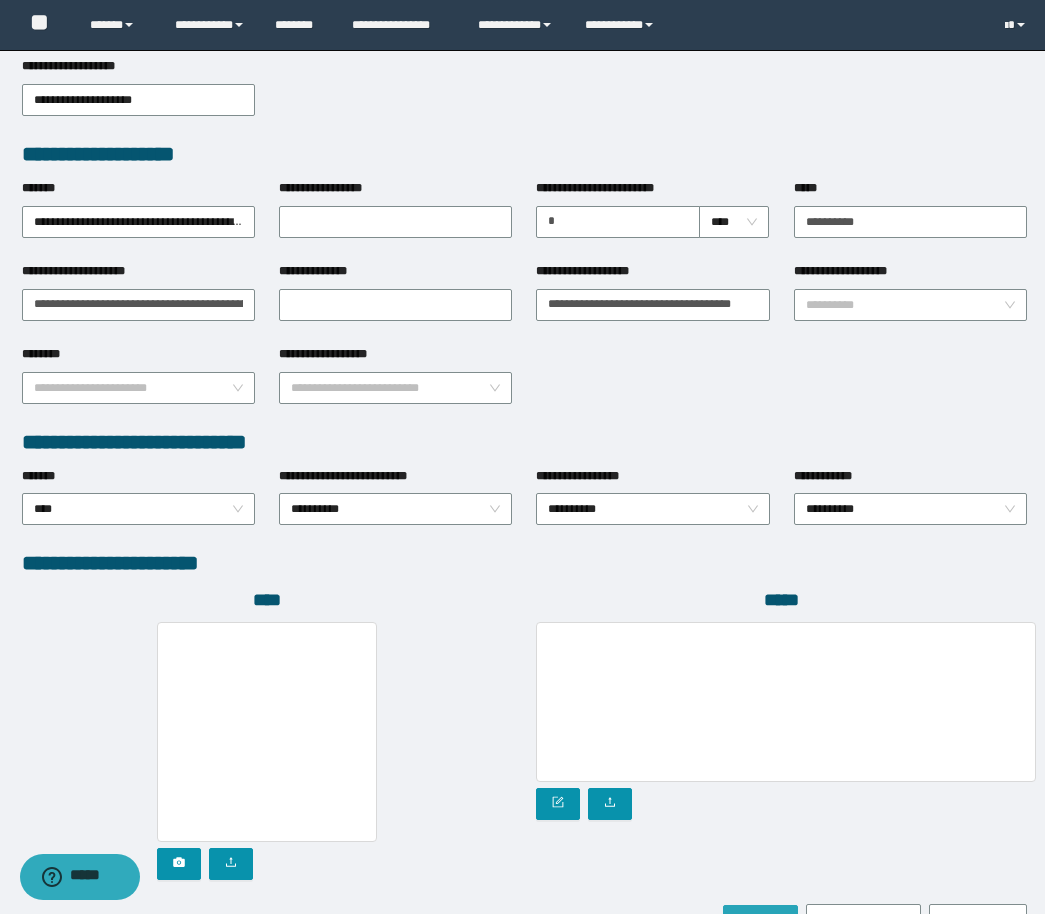 scroll, scrollTop: 789, scrollLeft: 0, axis: vertical 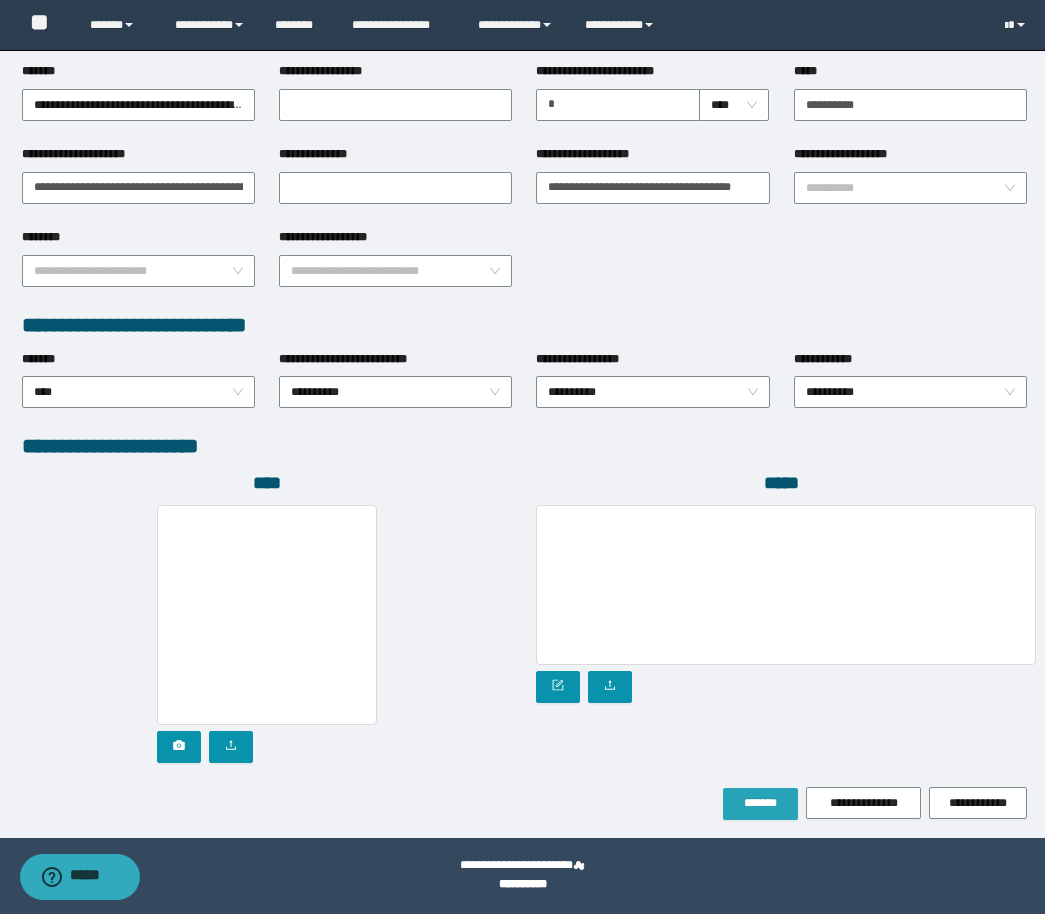 type on "**********" 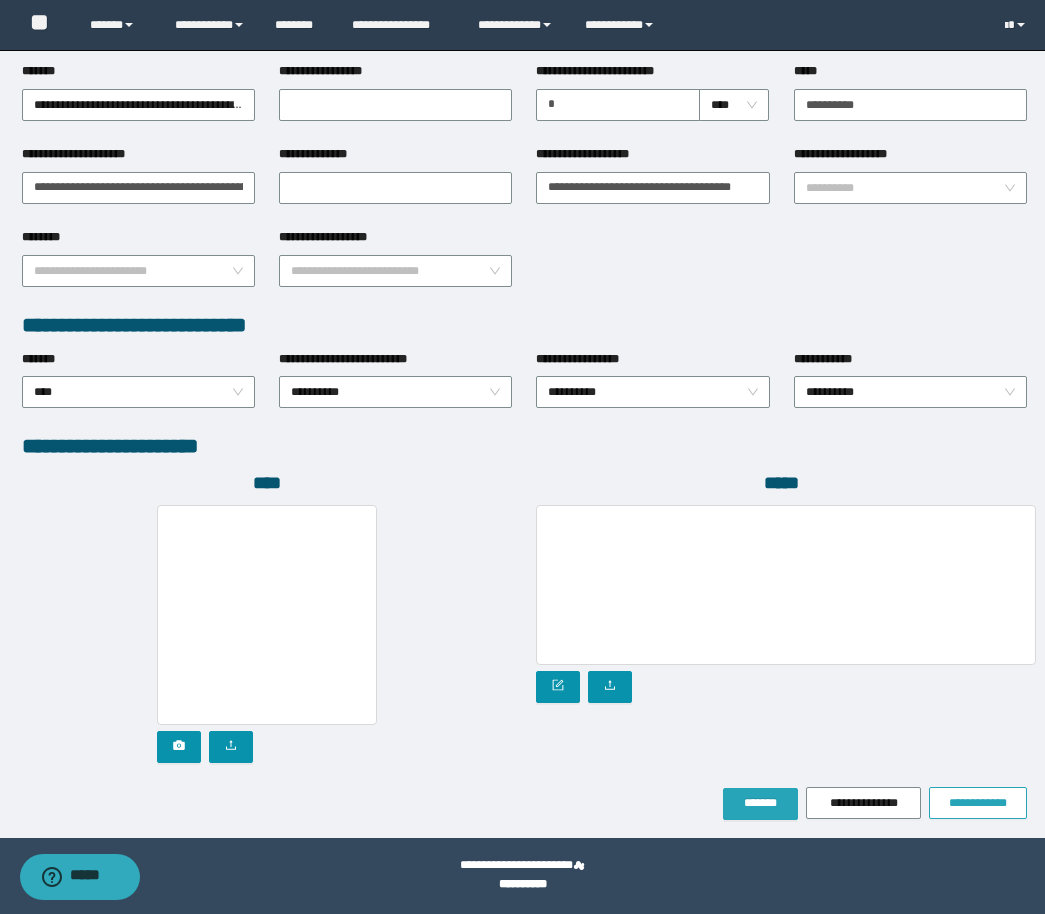 drag, startPoint x: 745, startPoint y: 803, endPoint x: 993, endPoint y: 787, distance: 248.5156 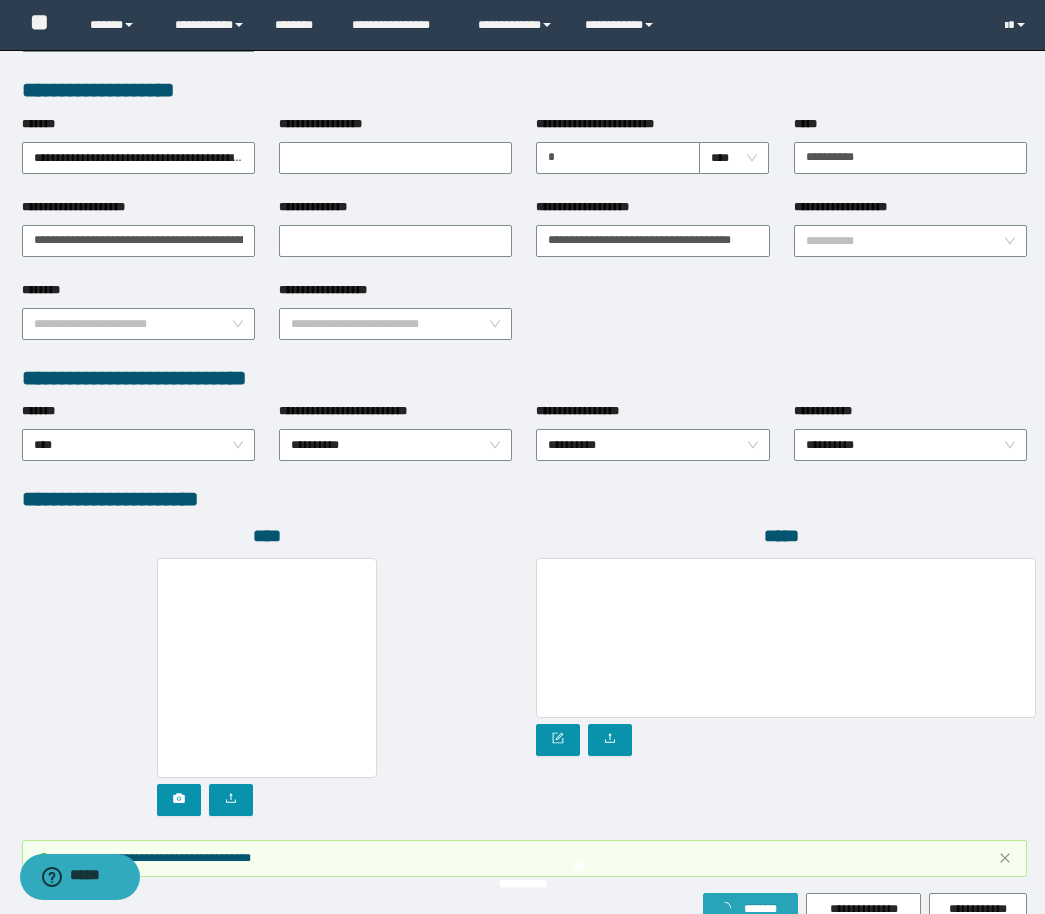 scroll, scrollTop: 842, scrollLeft: 0, axis: vertical 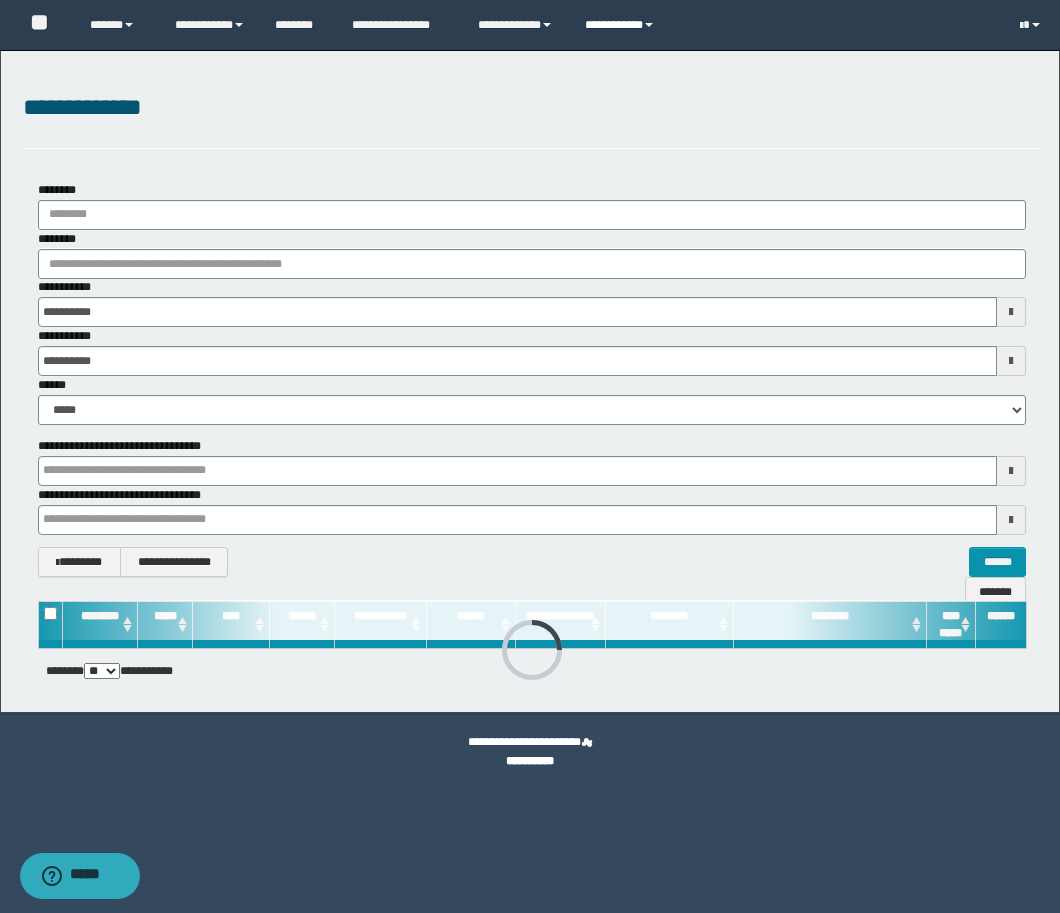 click on "**********" at bounding box center [622, 25] 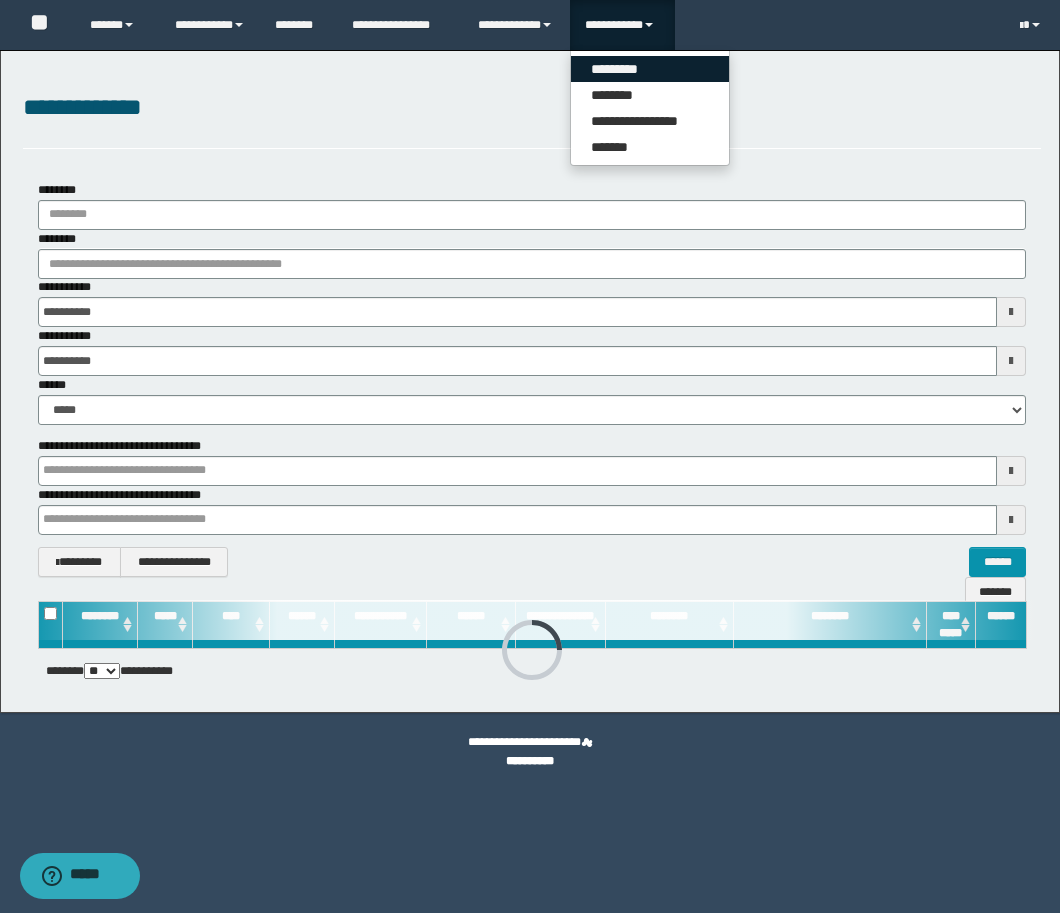 click on "*********" at bounding box center [650, 69] 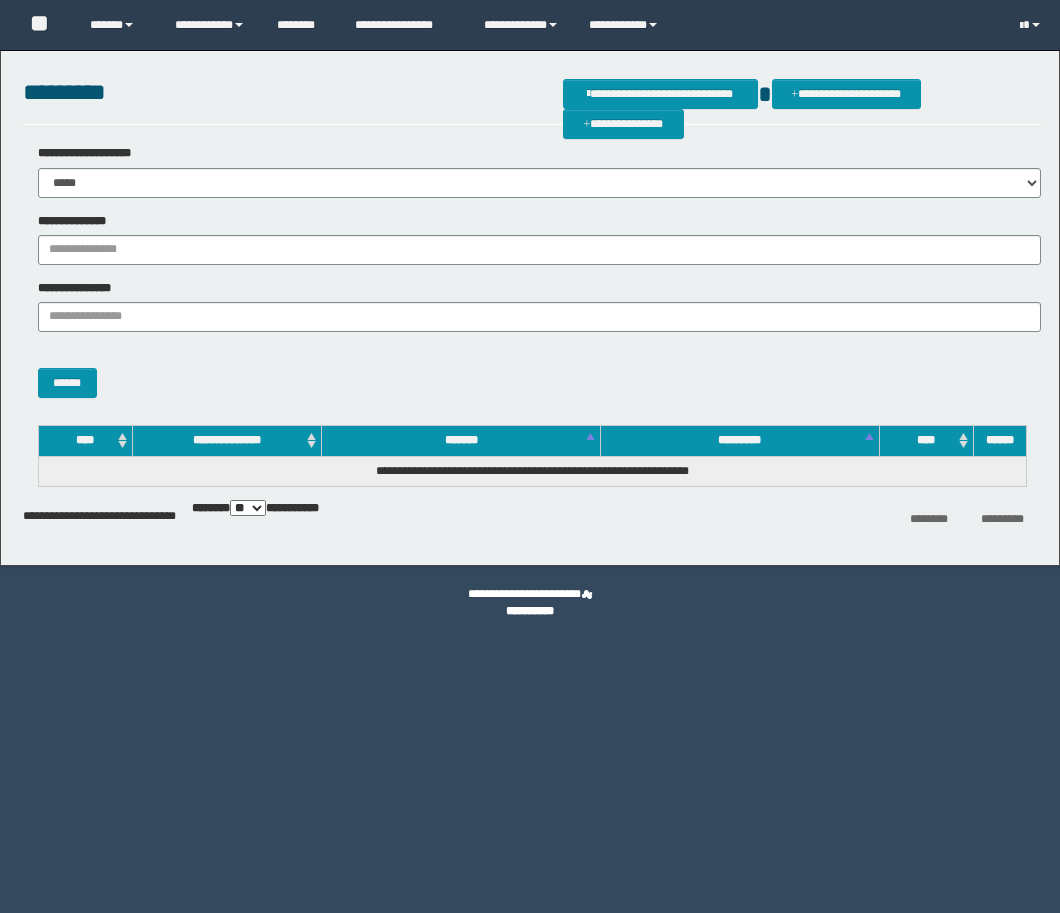 scroll, scrollTop: 0, scrollLeft: 0, axis: both 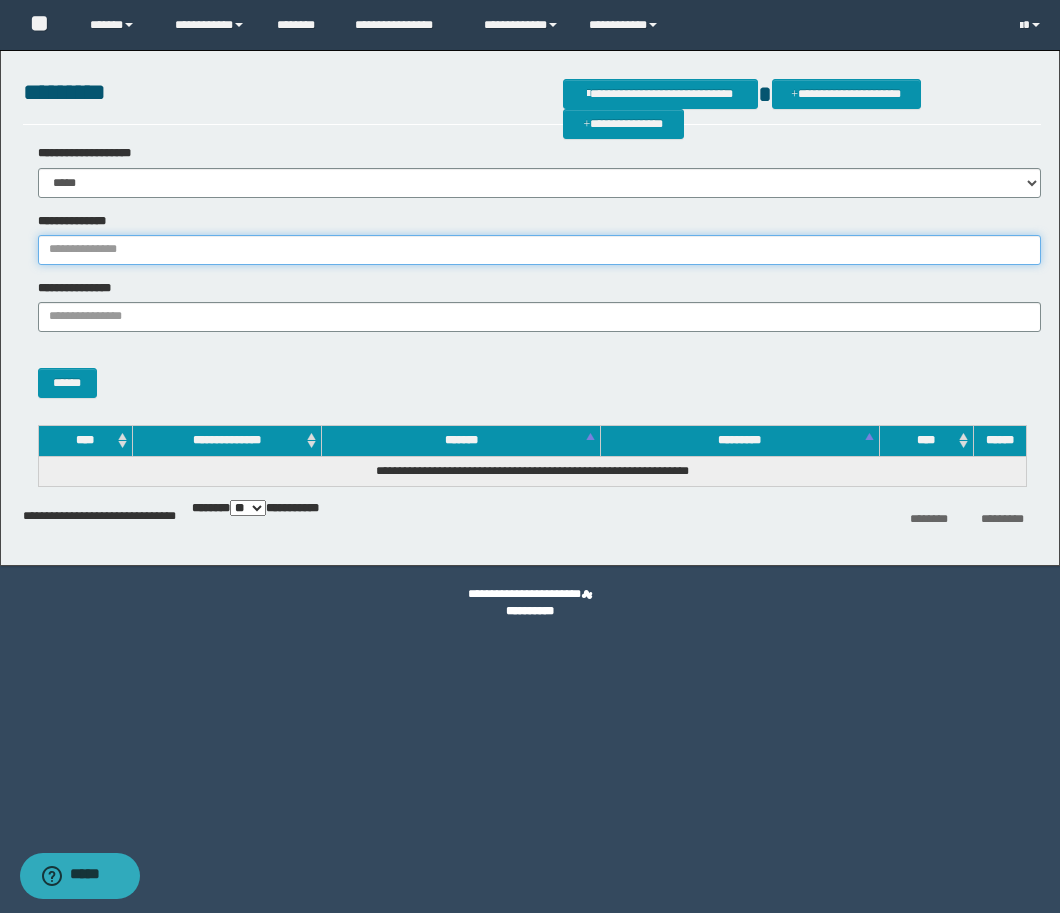 click on "**********" at bounding box center [539, 250] 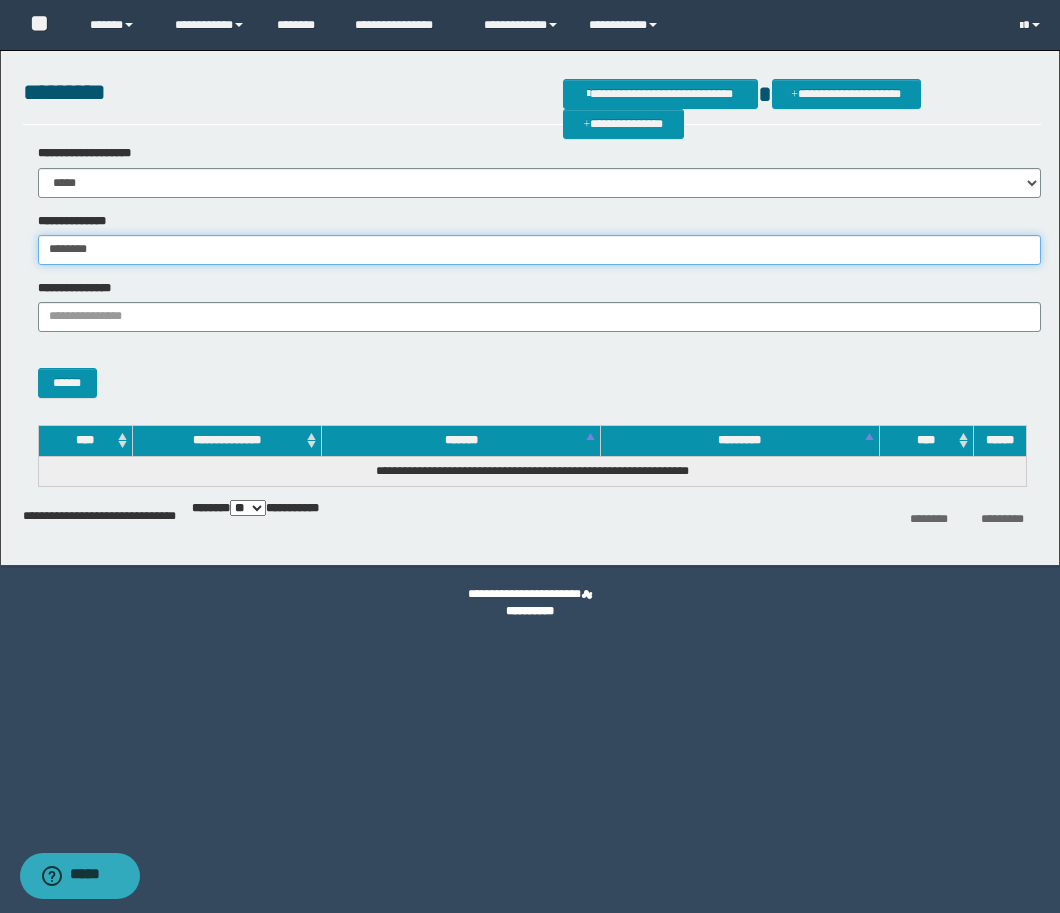 type on "********" 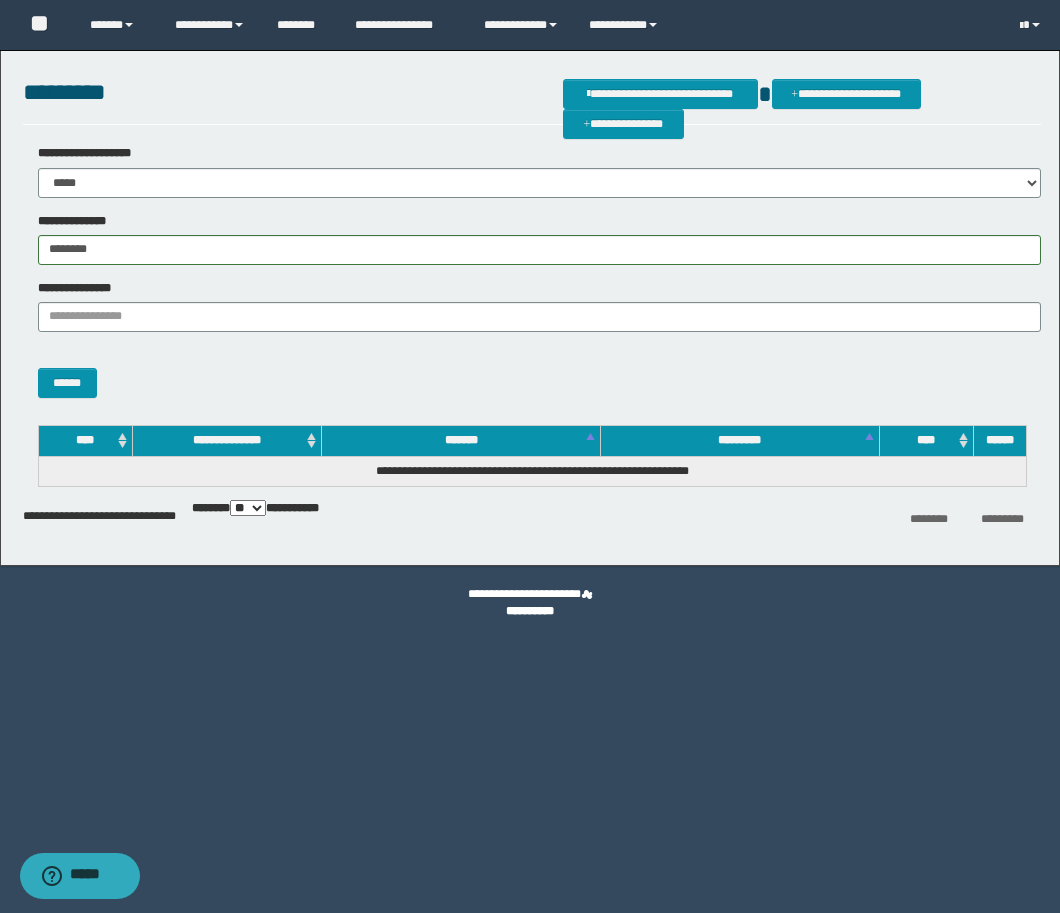 click on "******" at bounding box center [532, 373] 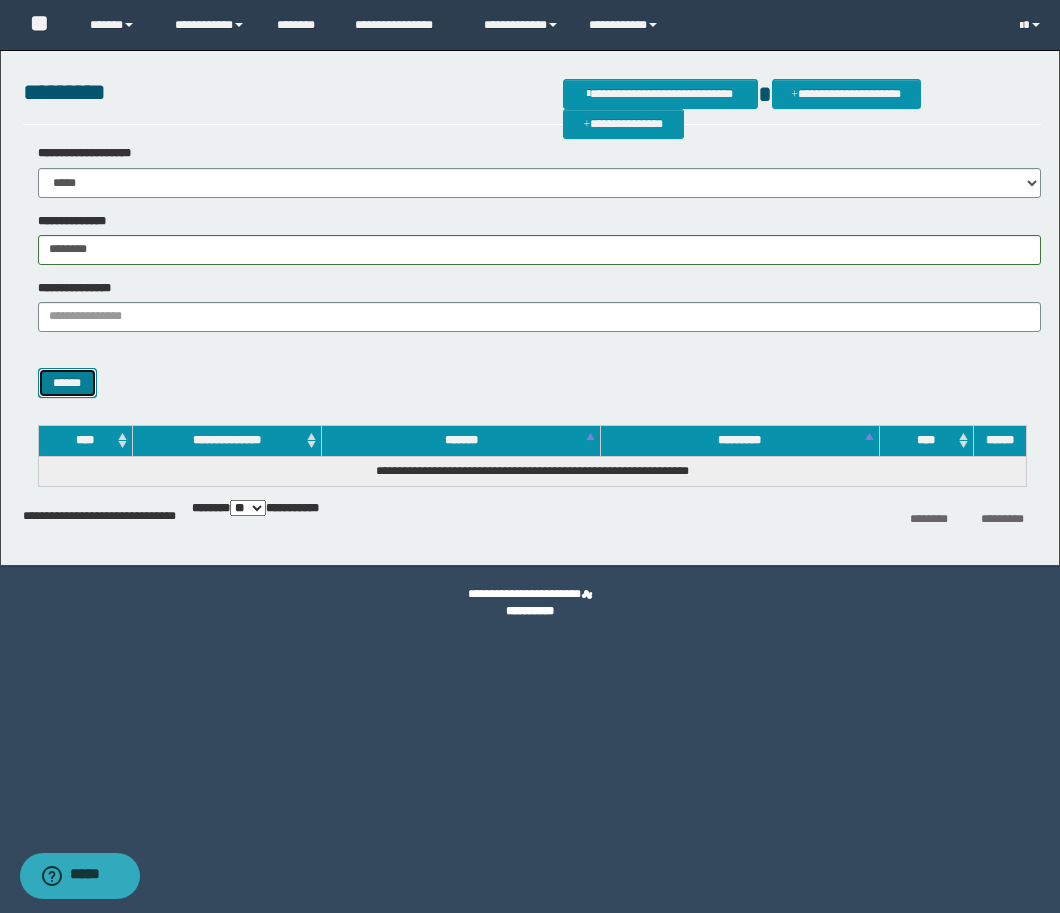 click on "******" at bounding box center (67, 383) 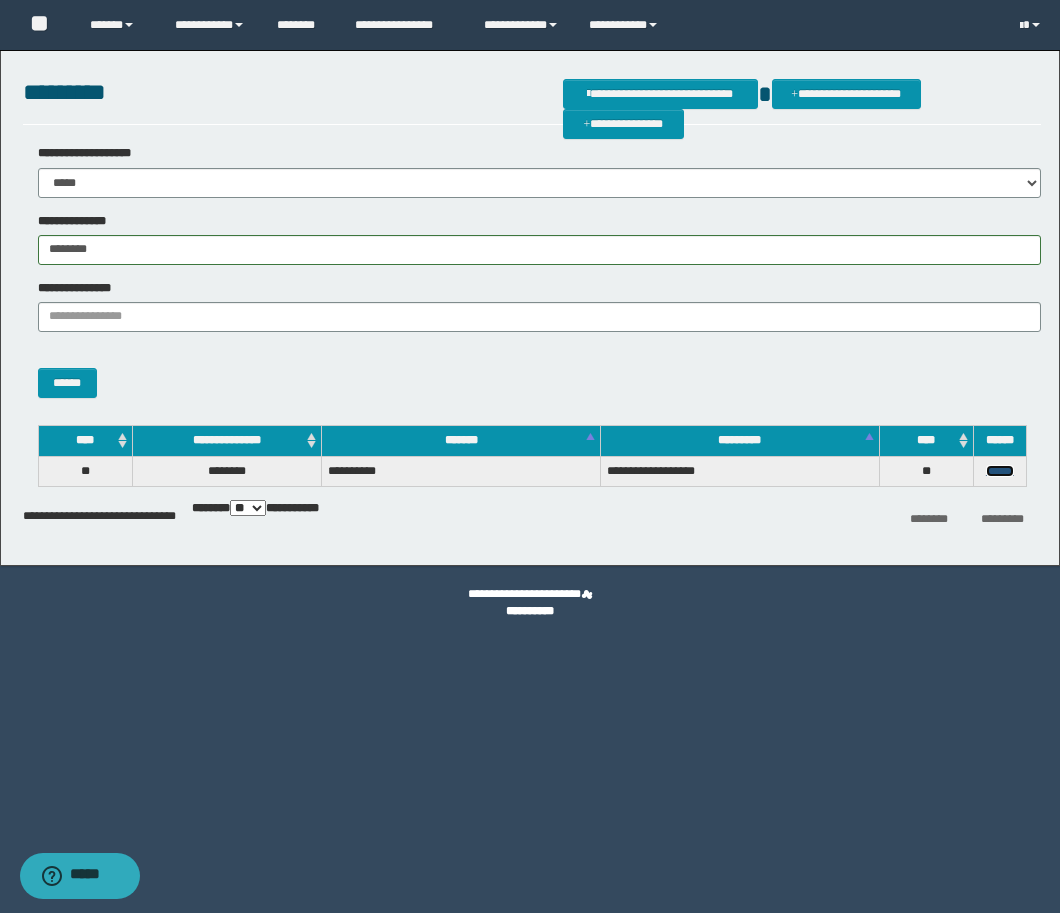 click on "******" at bounding box center (1000, 471) 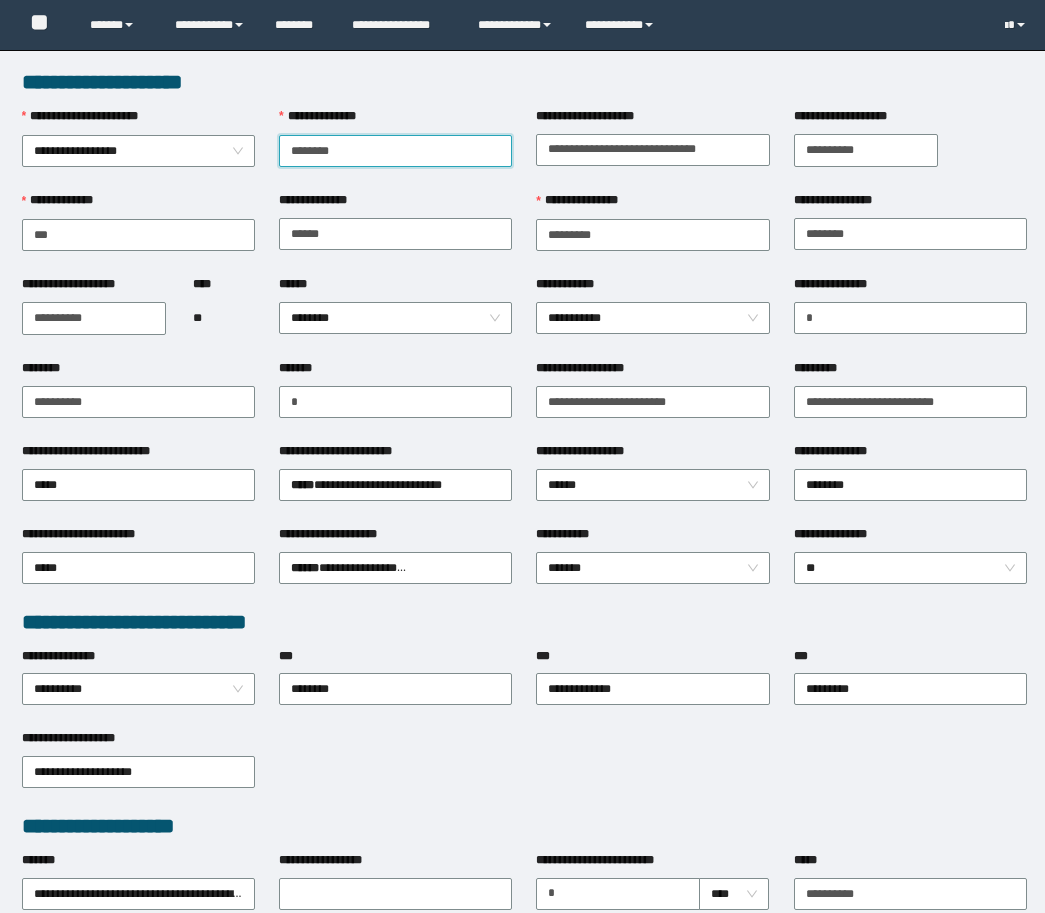 scroll, scrollTop: 0, scrollLeft: 0, axis: both 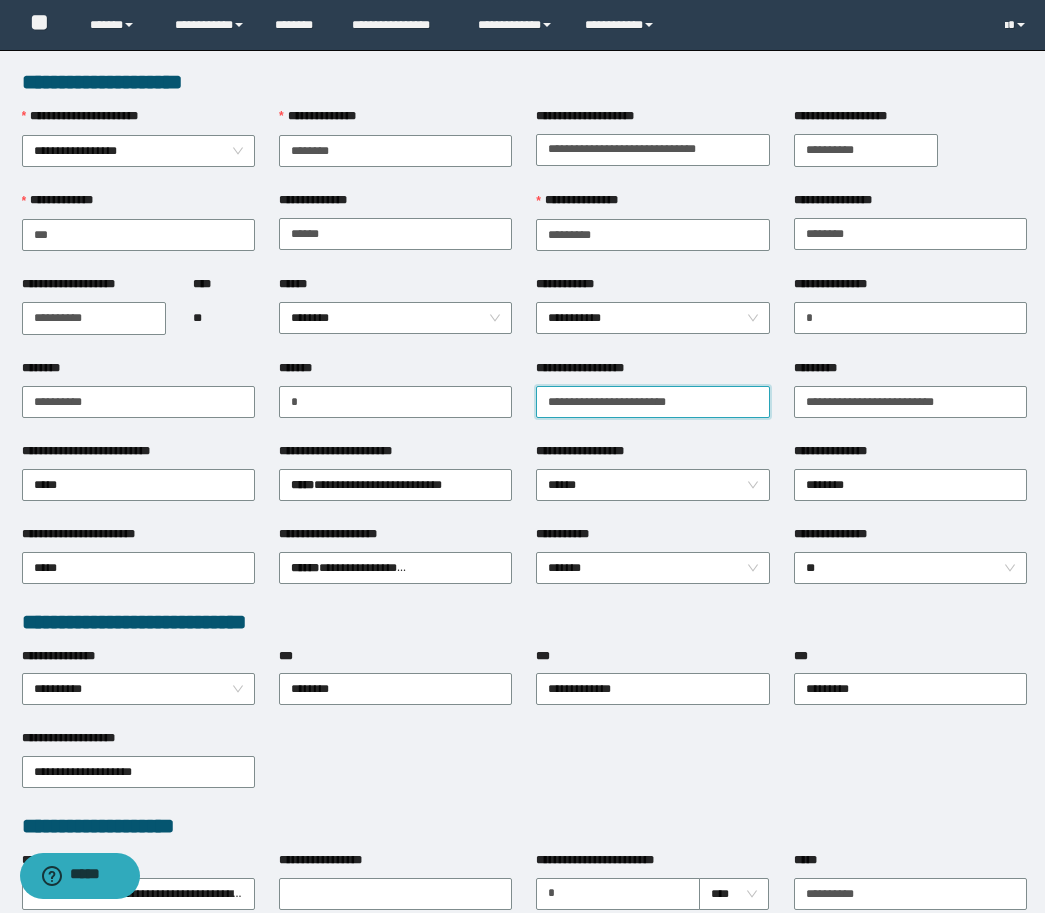 click on "**********" at bounding box center (652, 402) 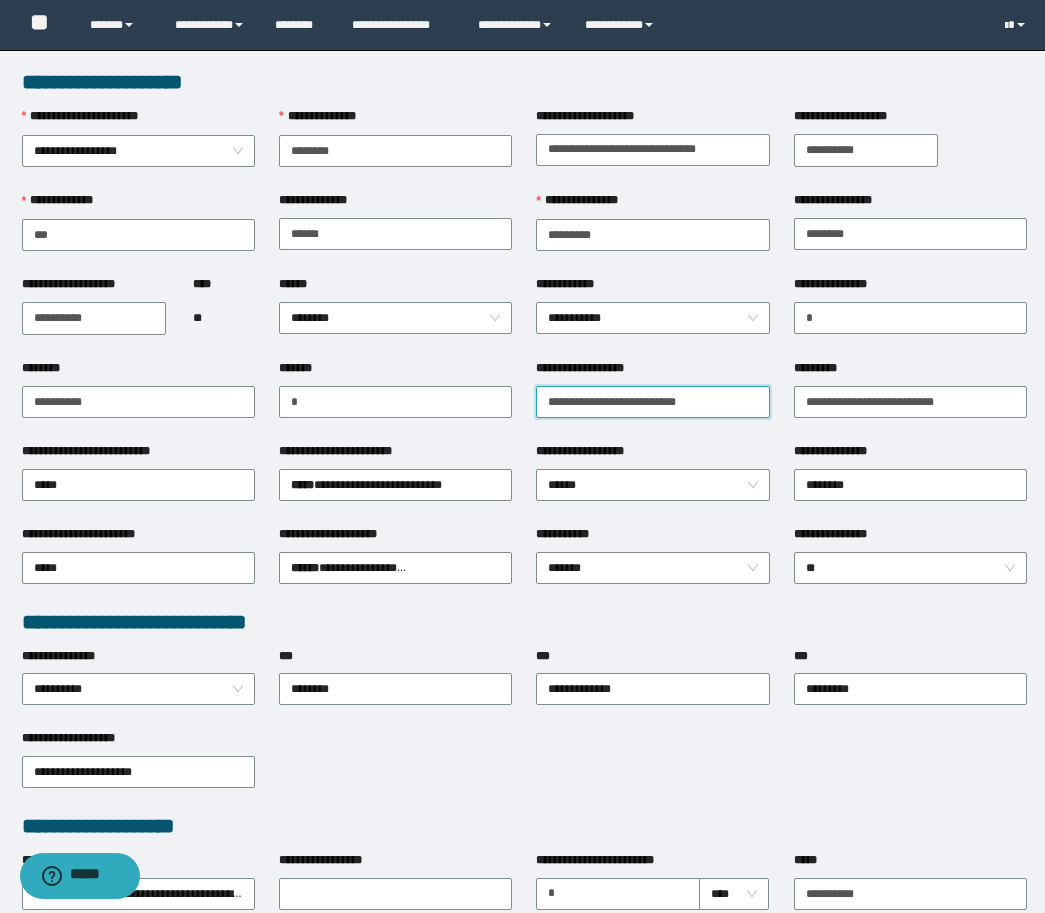 paste on "**********" 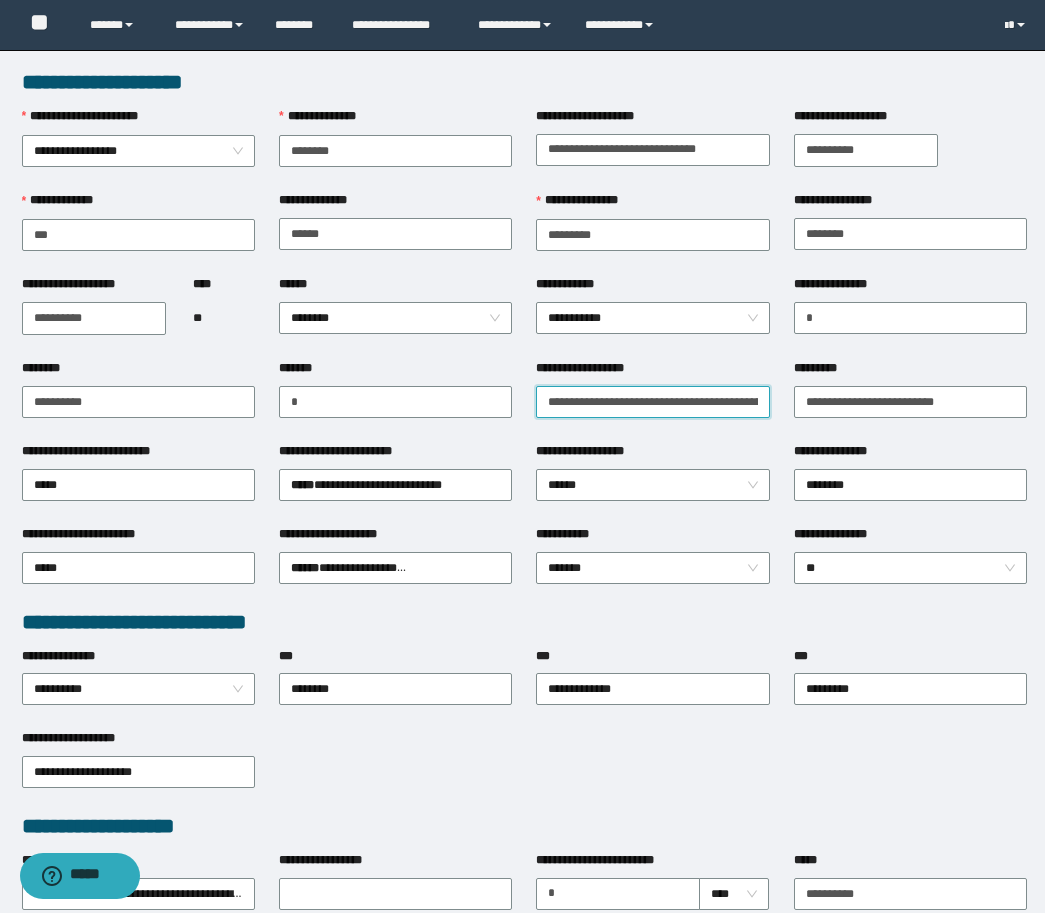 scroll, scrollTop: 0, scrollLeft: 96, axis: horizontal 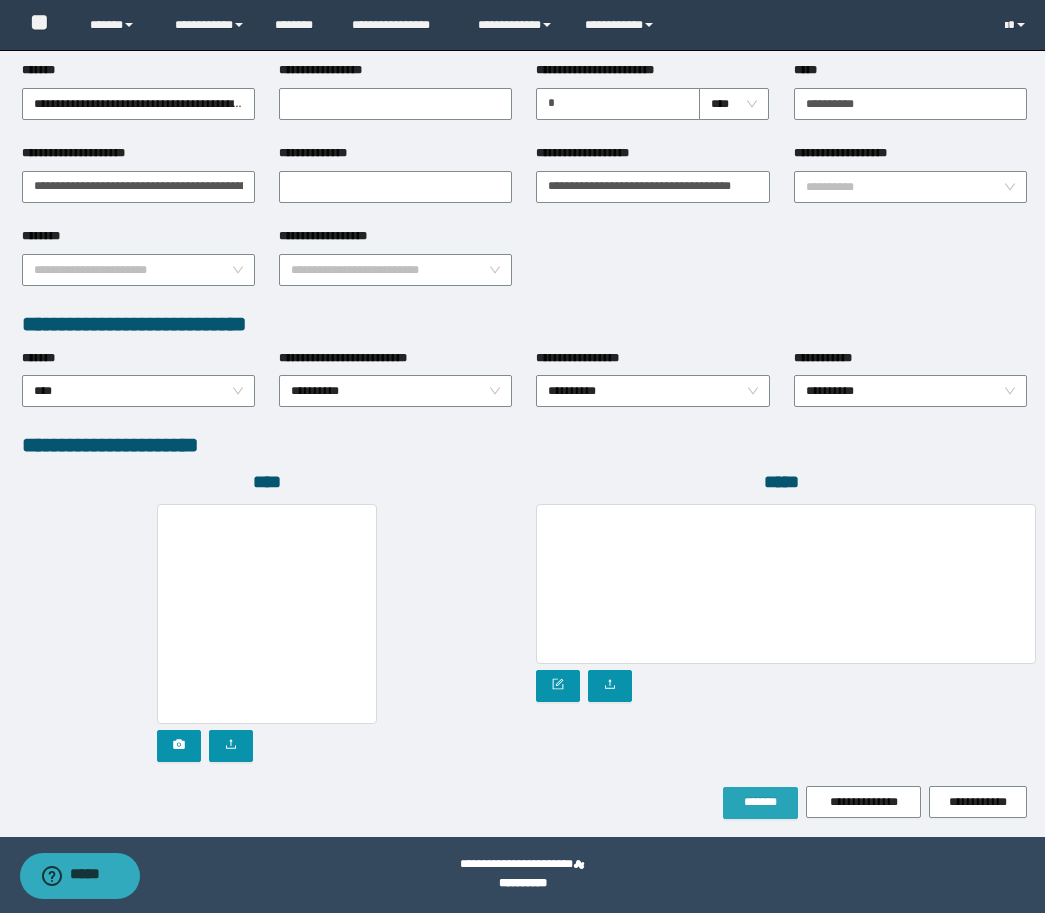 type on "**********" 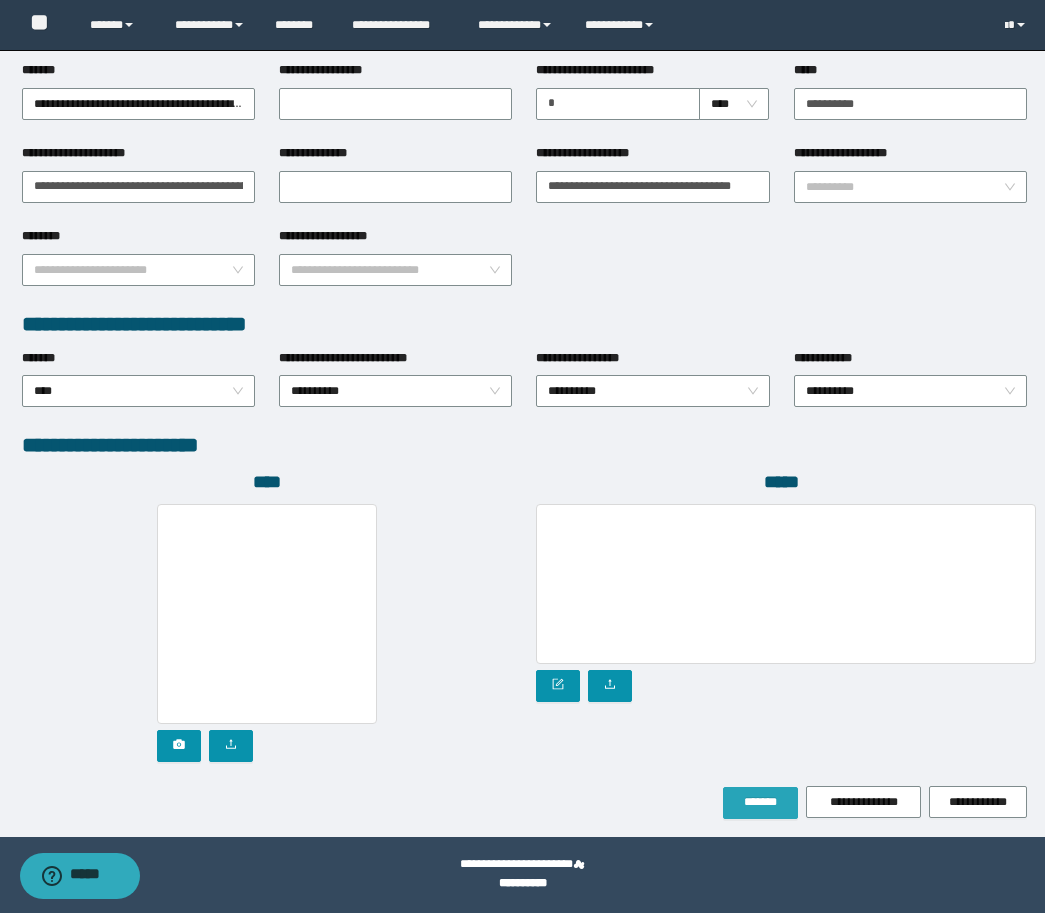scroll, scrollTop: 0, scrollLeft: 0, axis: both 